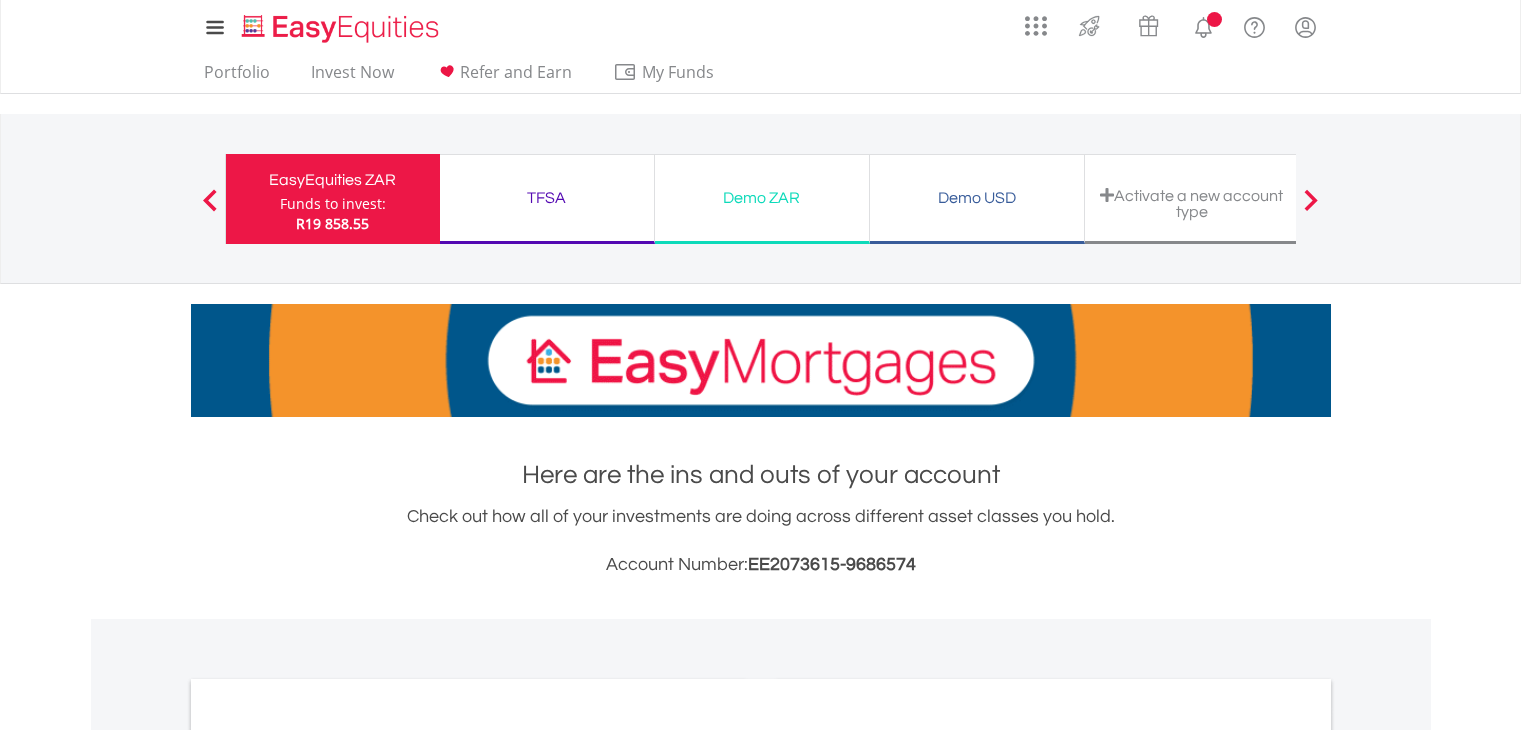 scroll, scrollTop: 0, scrollLeft: 0, axis: both 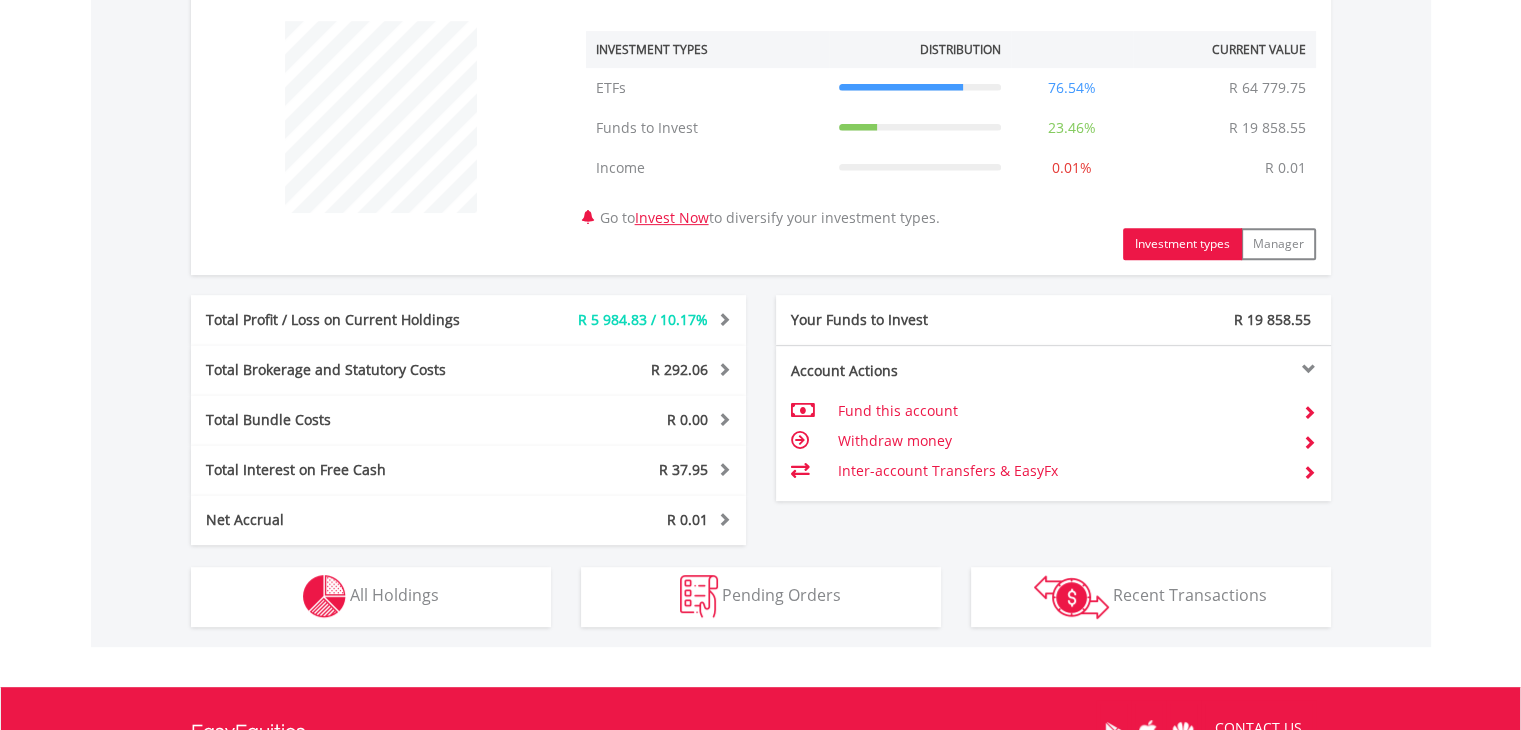 drag, startPoint x: 1528, startPoint y: 165, endPoint x: 1517, endPoint y: 489, distance: 324.18668 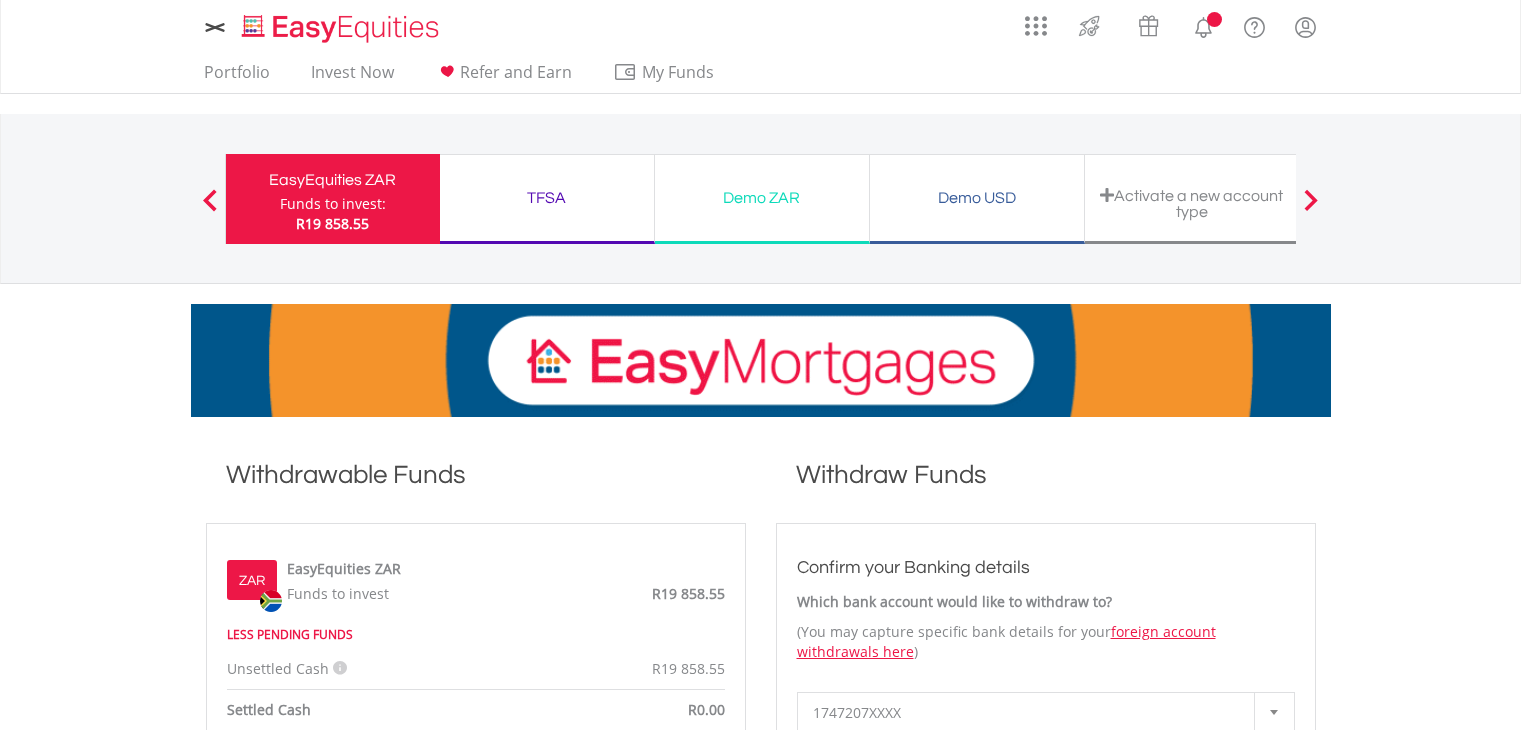 scroll, scrollTop: 0, scrollLeft: 0, axis: both 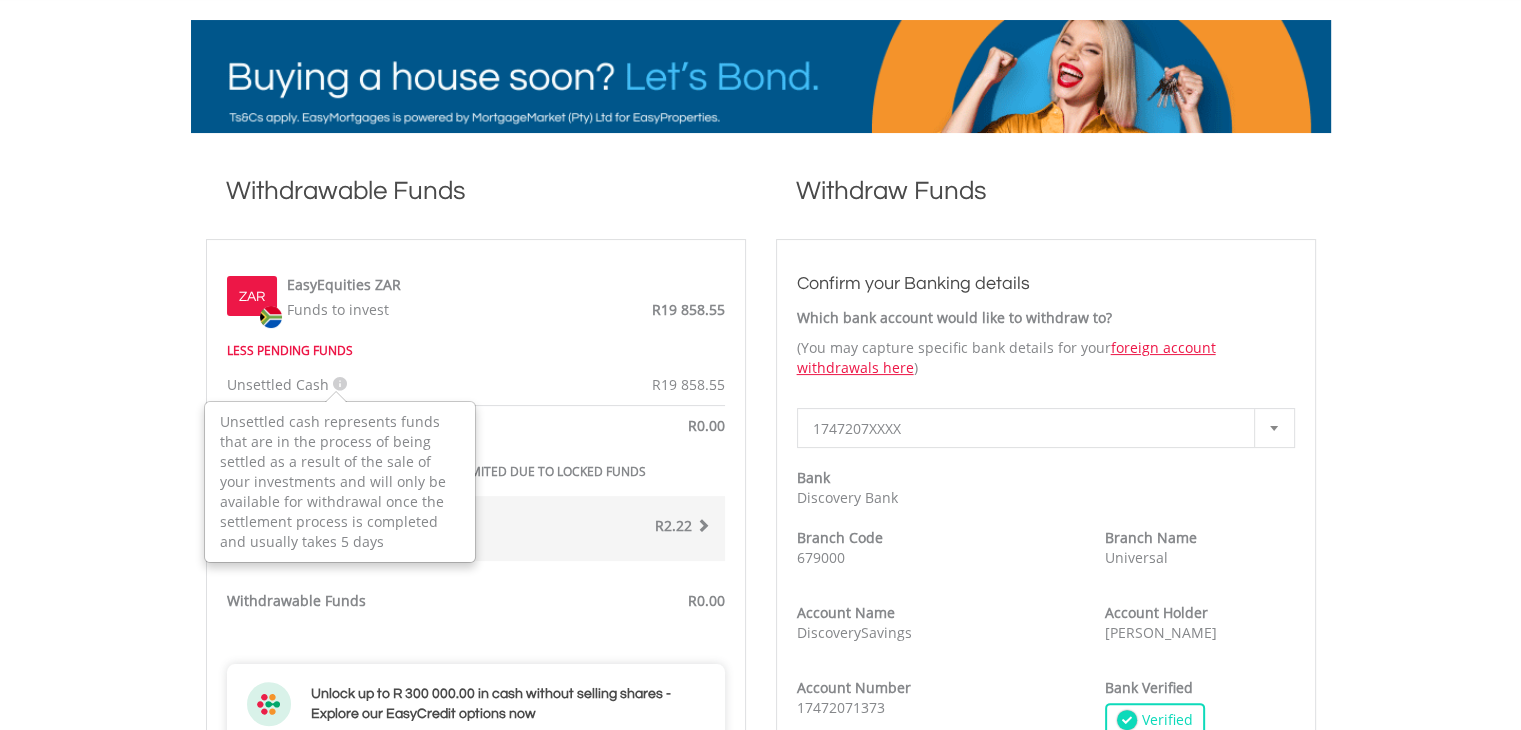 click at bounding box center [340, 384] 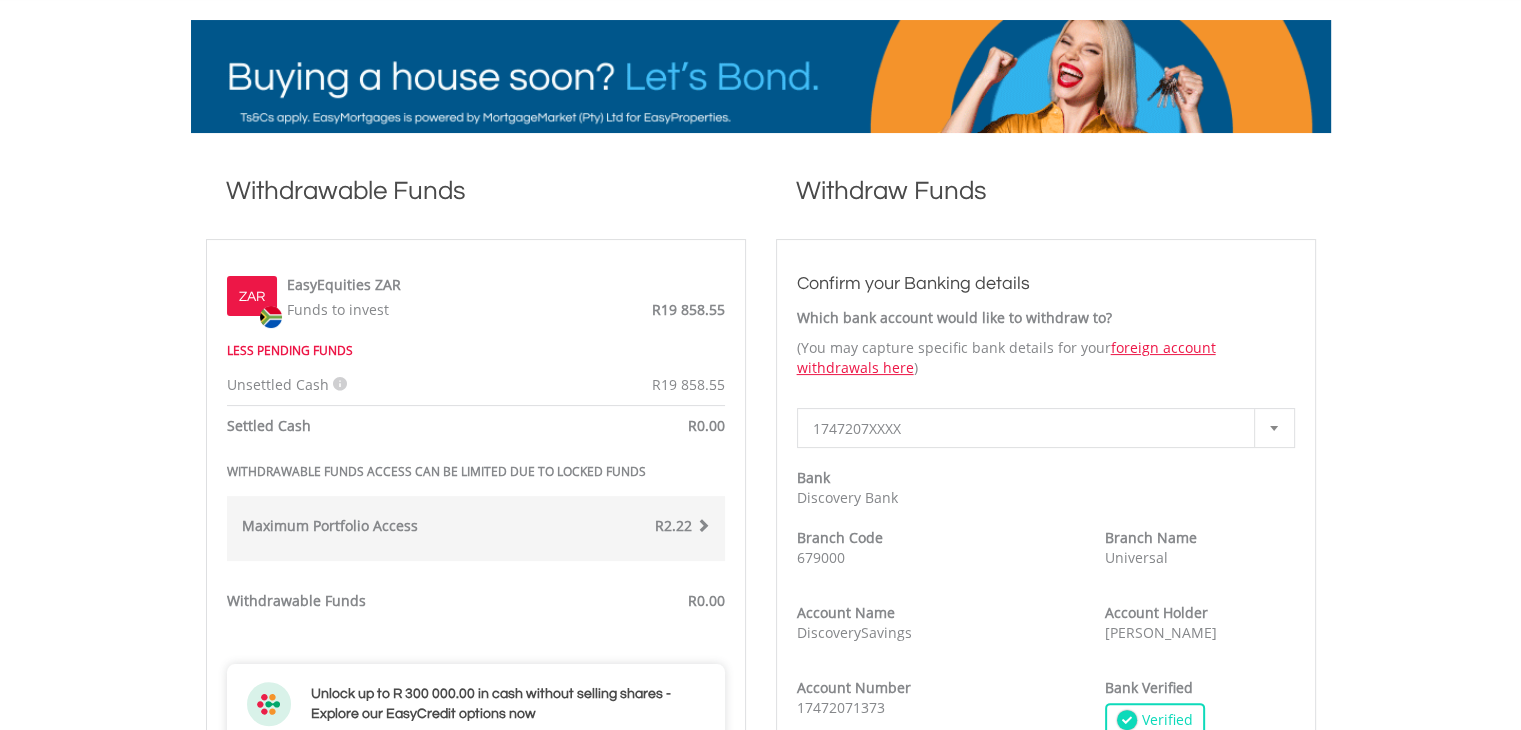 click on "My Investments
Invest Now
New Listings
Sell
My Recurring Investments
Pending Orders
Switch Unit Trusts
Vouchers
Buy a Voucher
Redeem a Voucher" at bounding box center (760, 722) 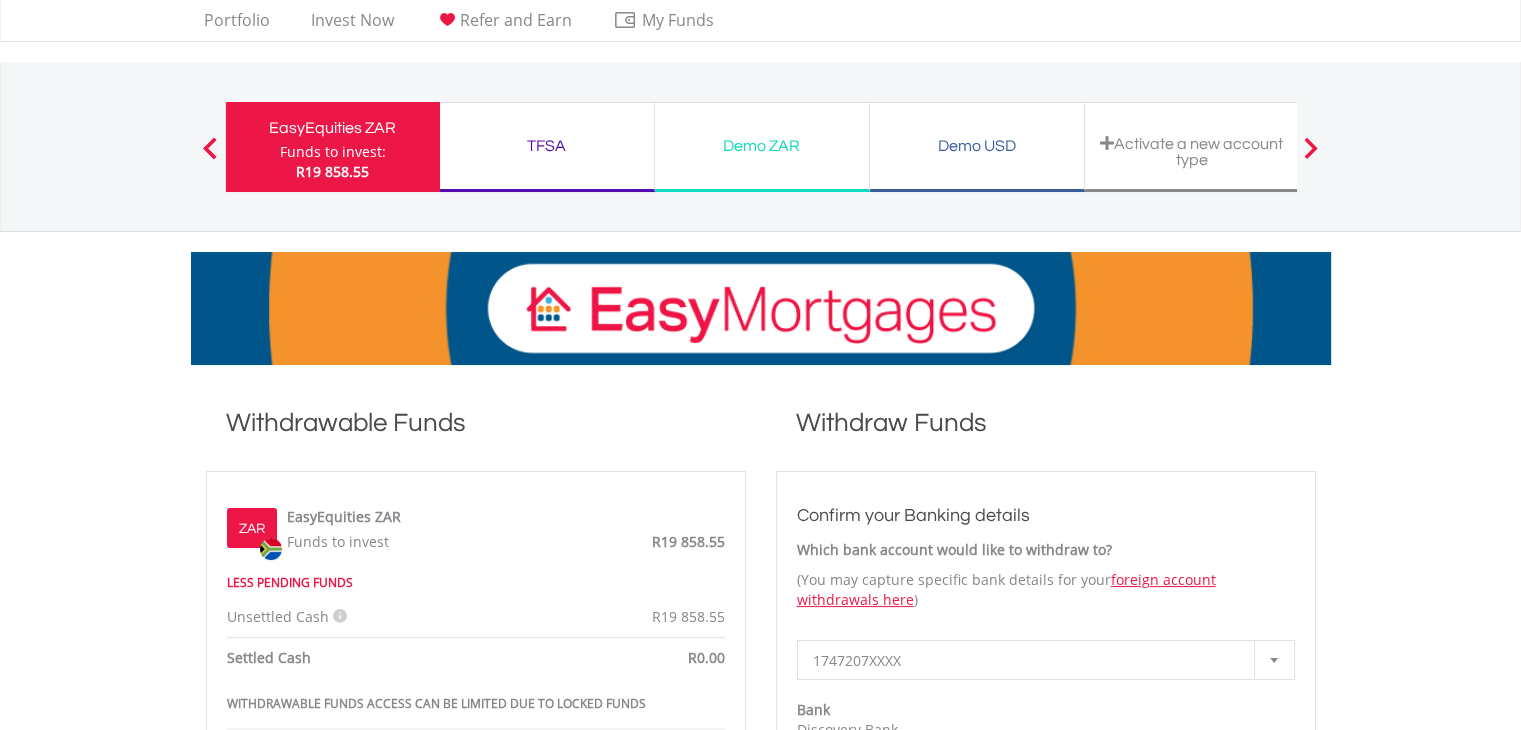 scroll, scrollTop: 0, scrollLeft: 0, axis: both 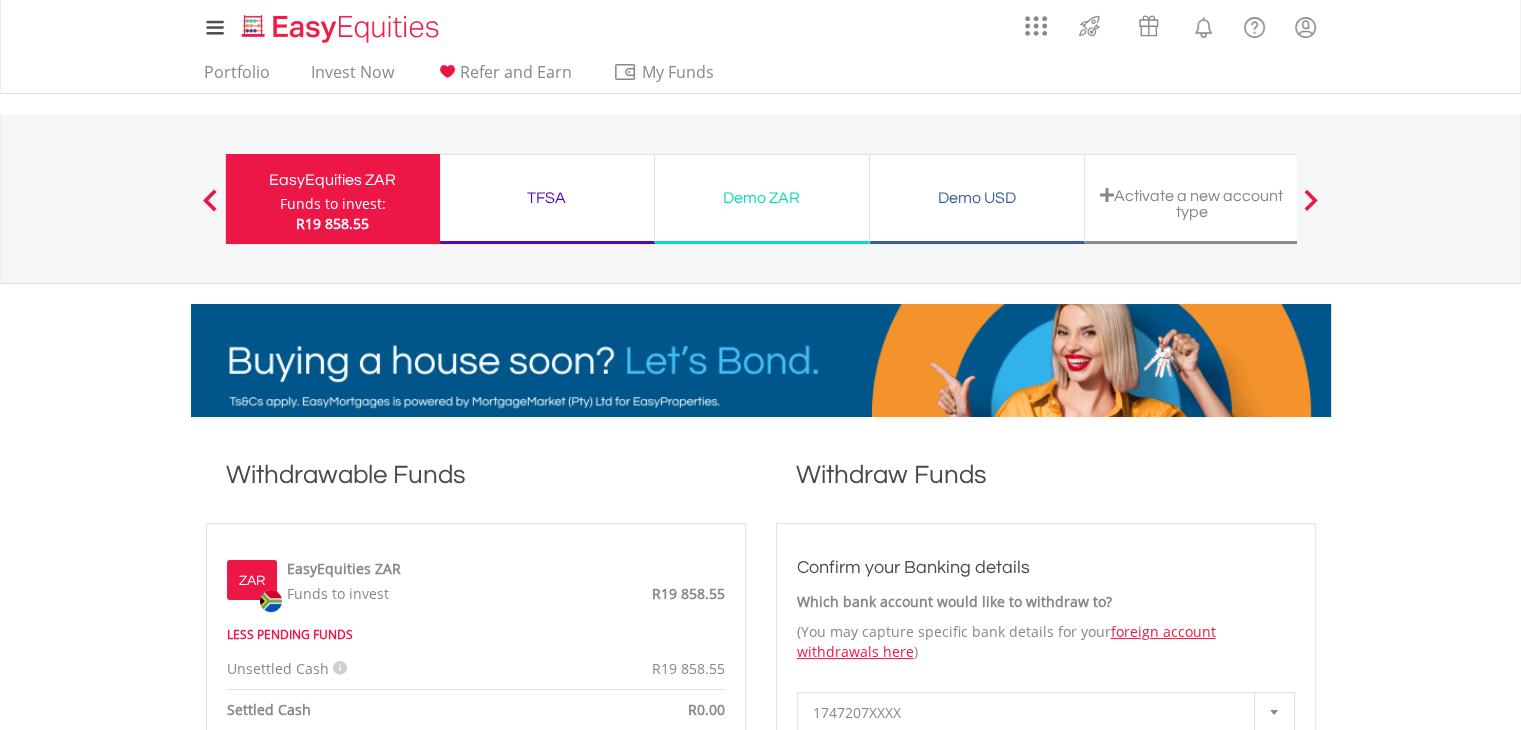 click on "EasyEquities ZAR" at bounding box center [333, 180] 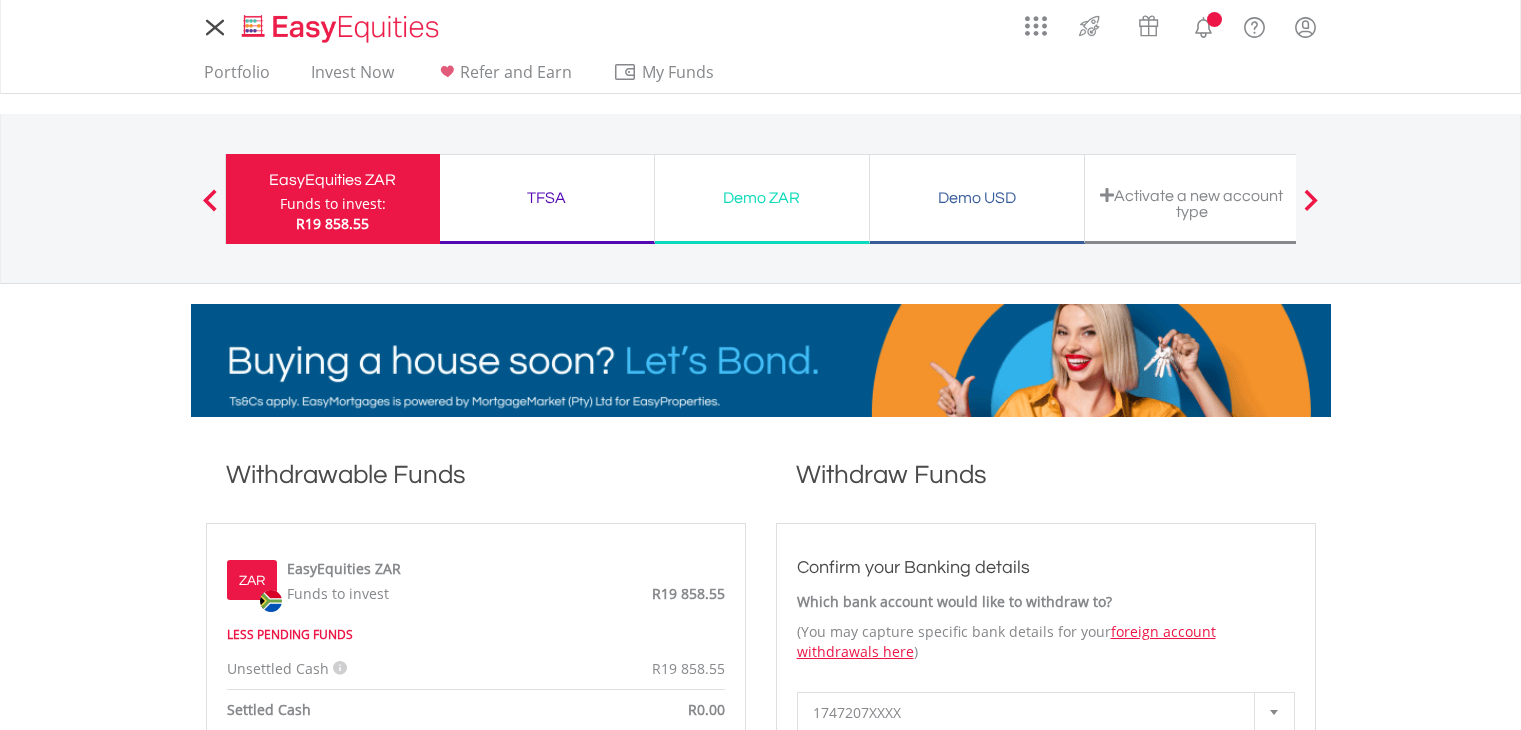 scroll, scrollTop: 0, scrollLeft: 0, axis: both 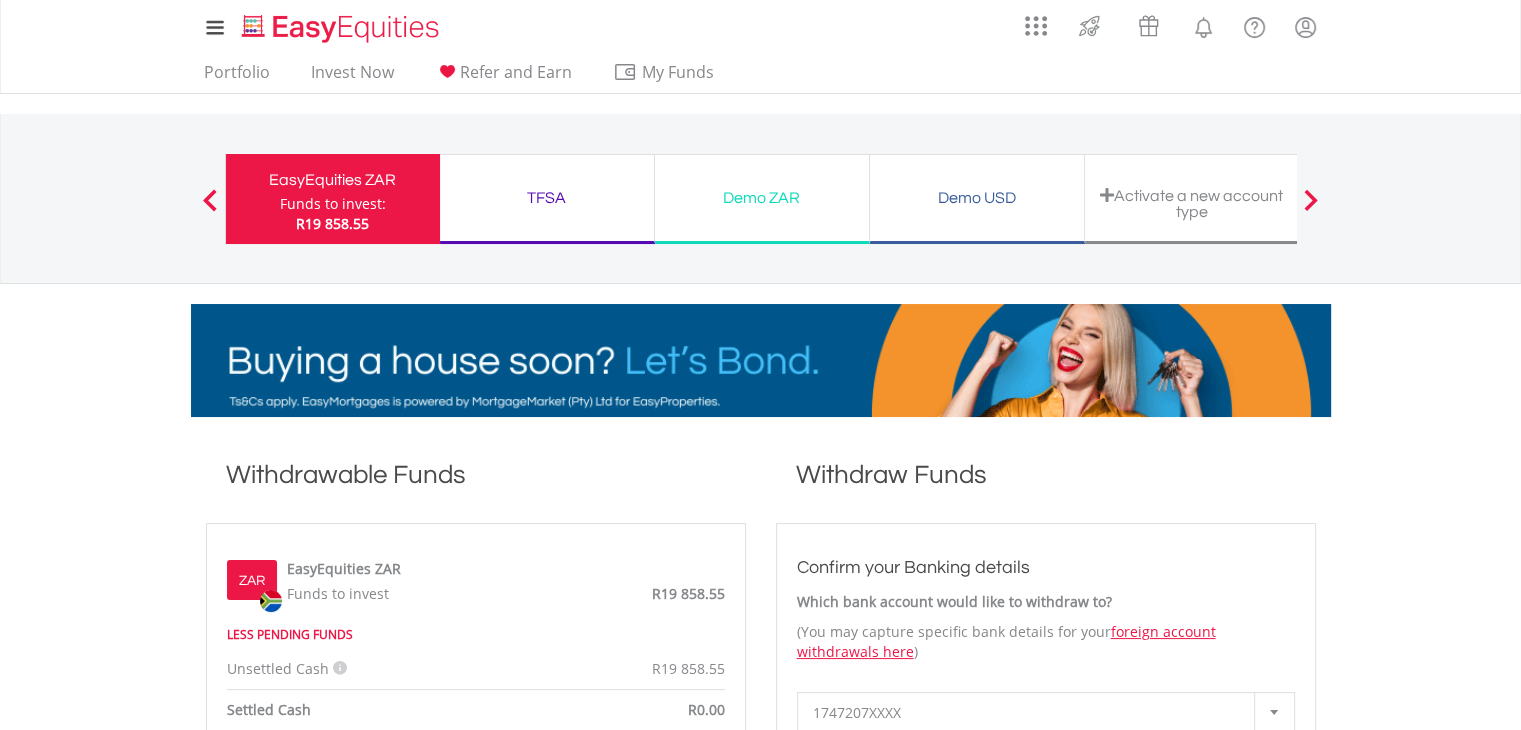 click at bounding box center (210, 200) 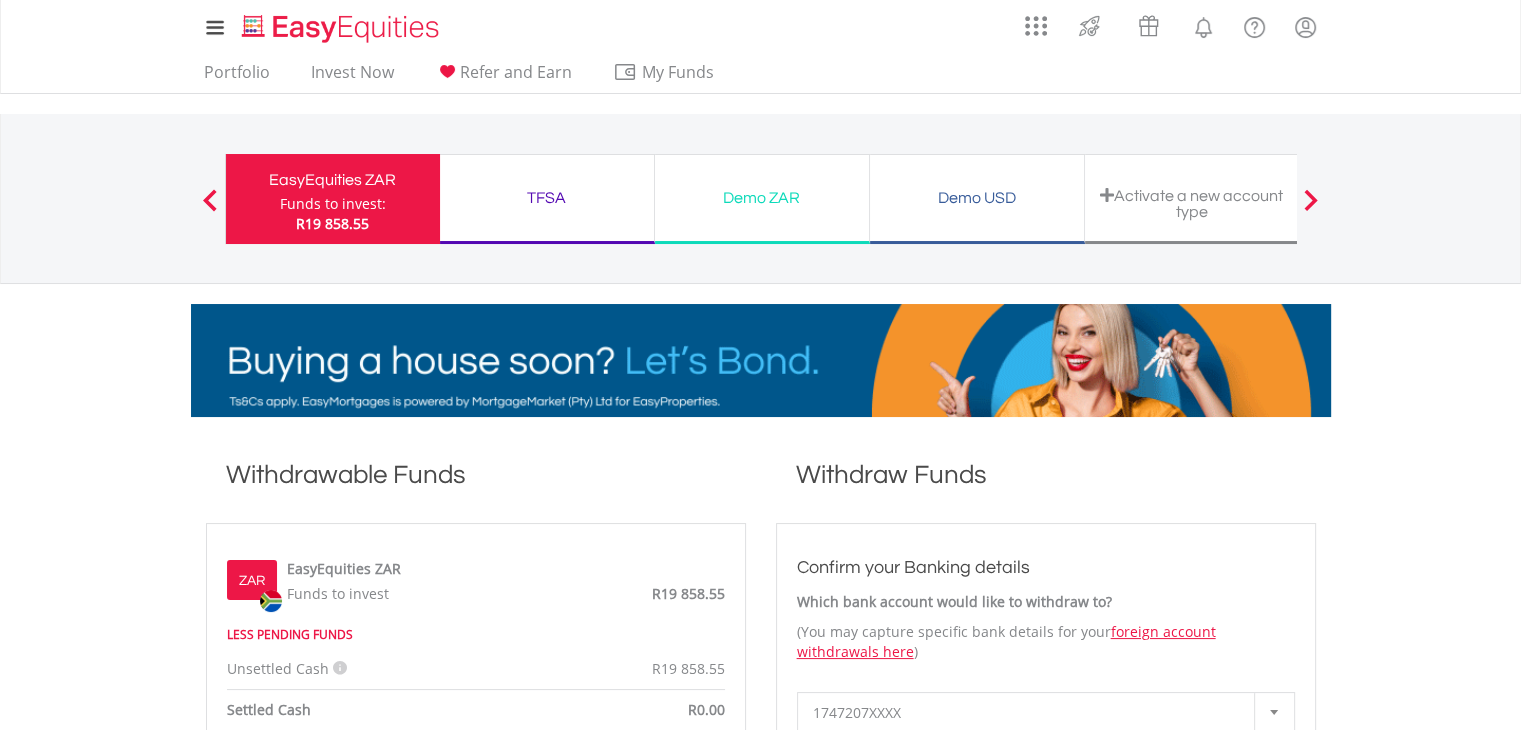 click on "TFSA" at bounding box center (547, 198) 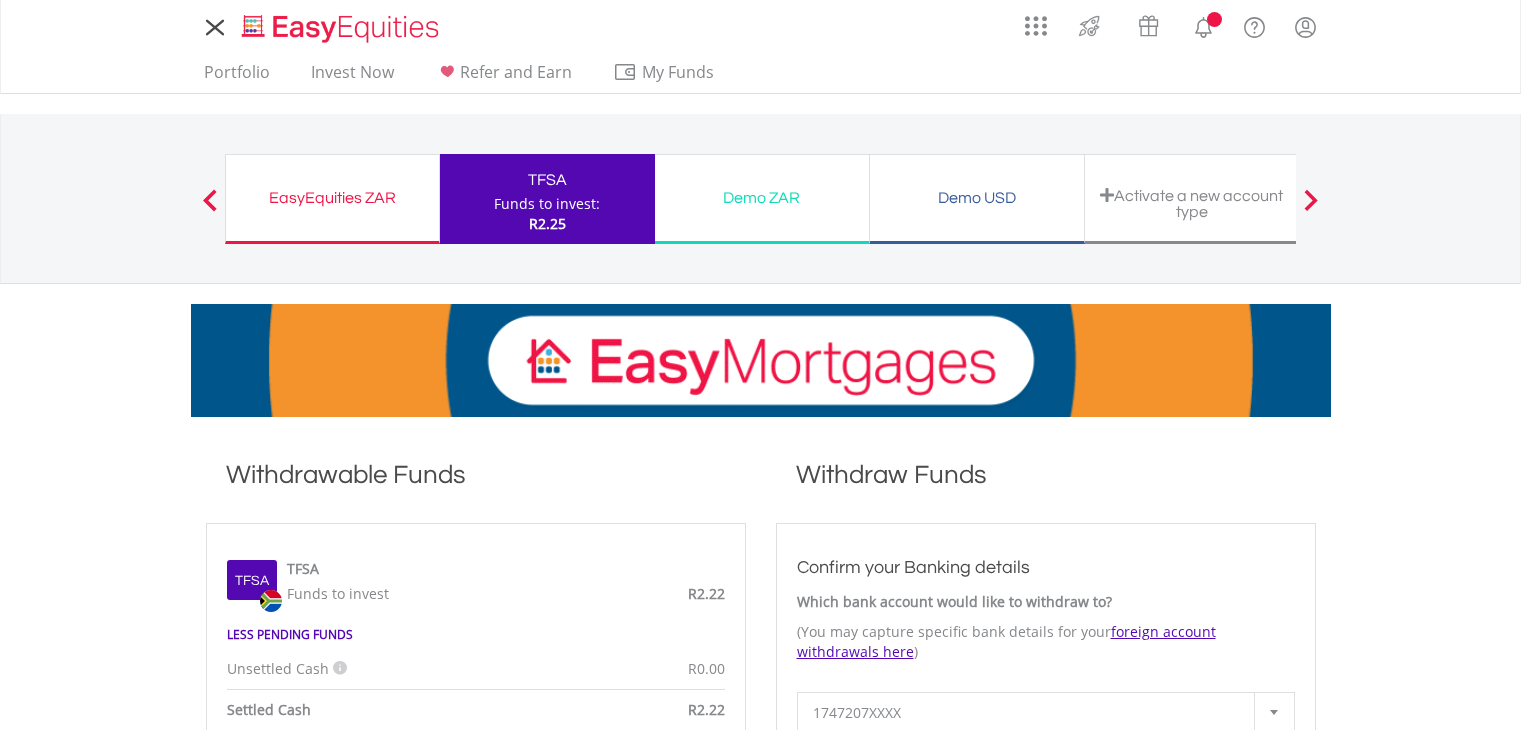 scroll, scrollTop: 0, scrollLeft: 0, axis: both 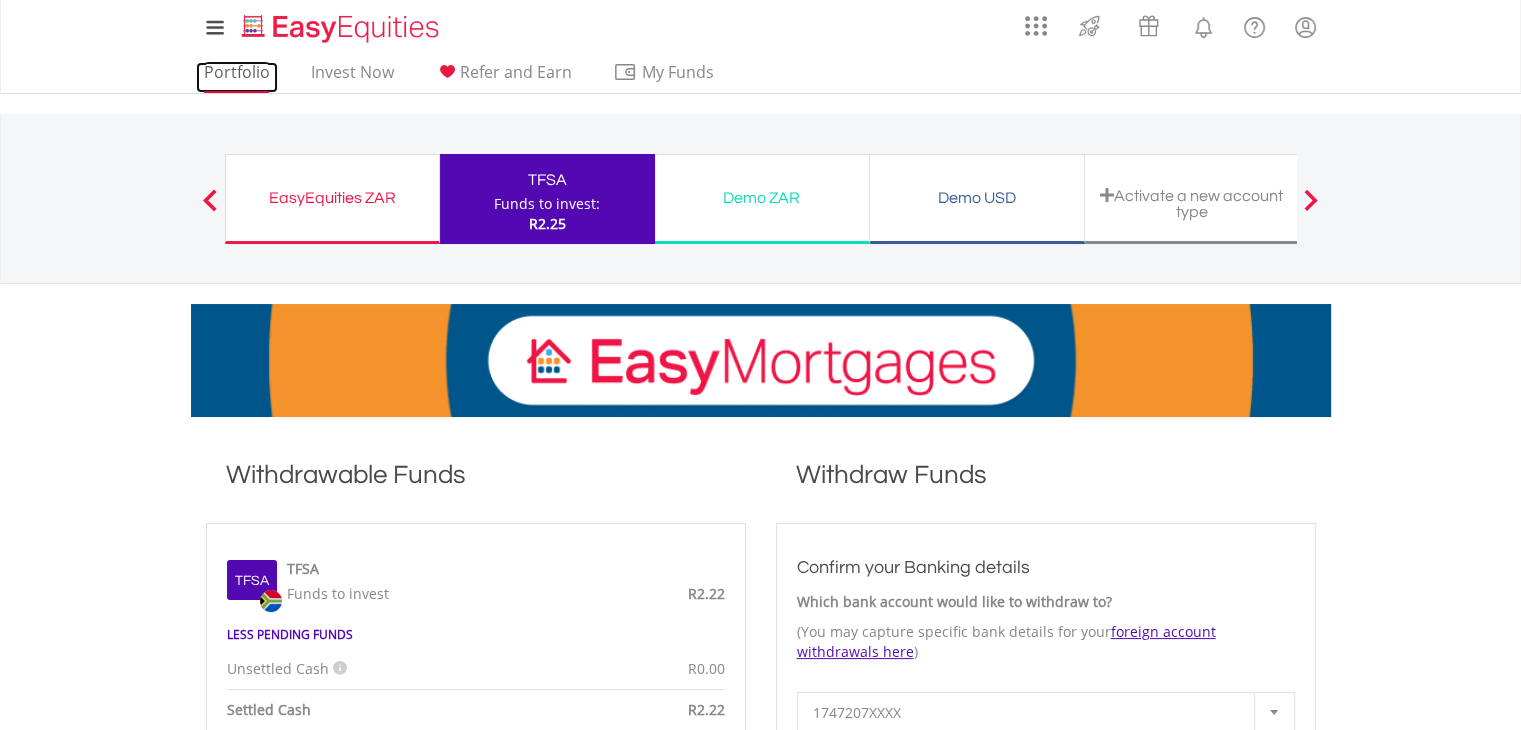 click on "Portfolio" at bounding box center [237, 77] 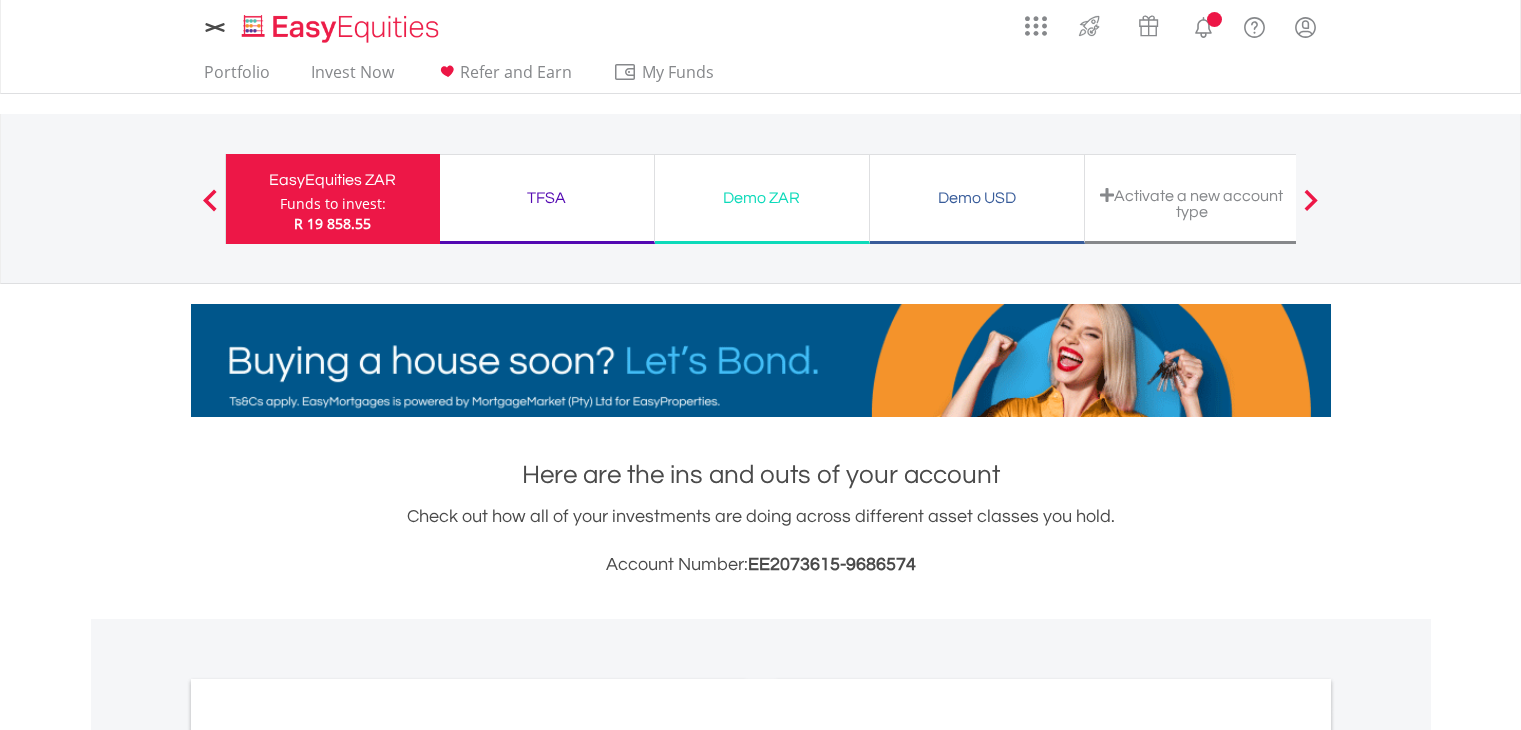 scroll, scrollTop: 0, scrollLeft: 0, axis: both 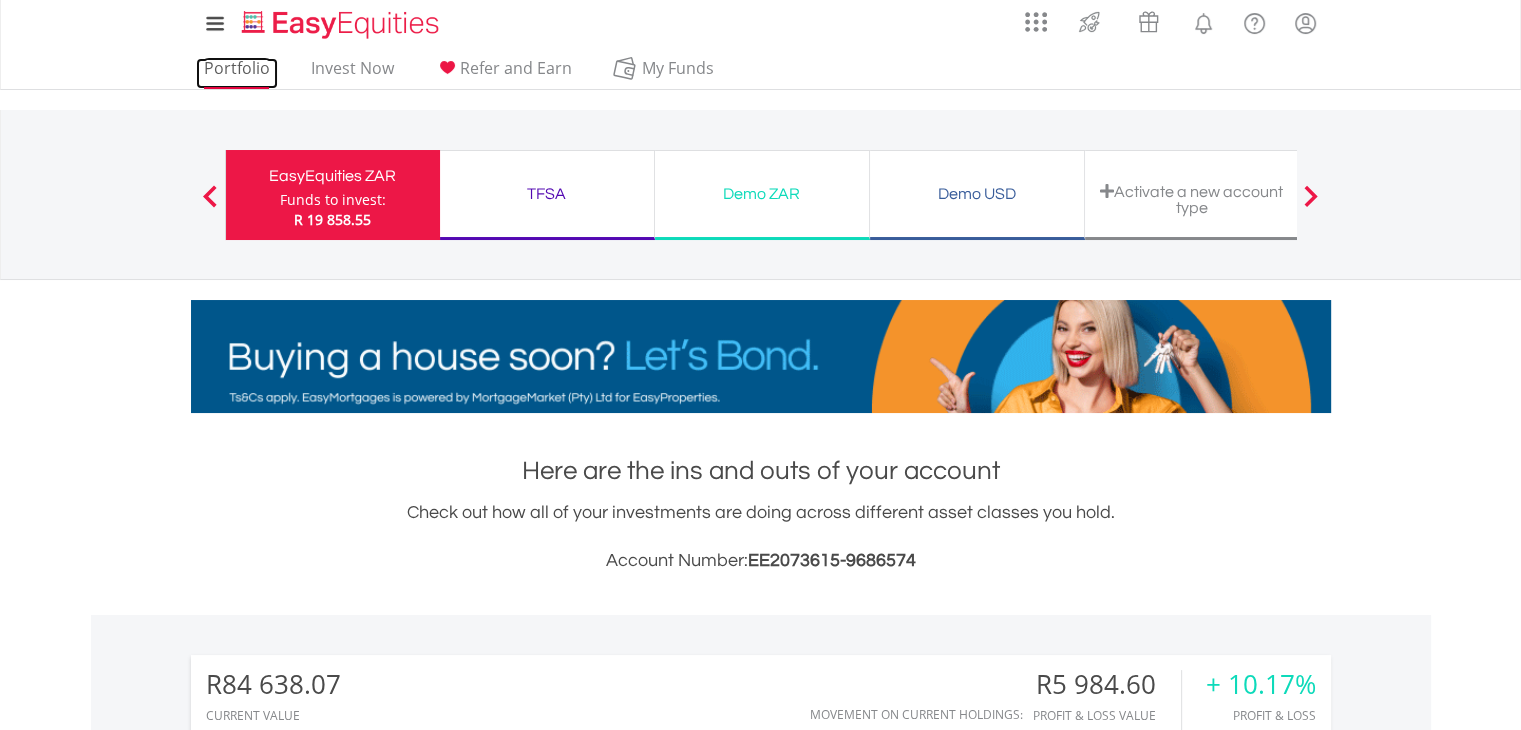 click on "Portfolio" at bounding box center (237, 73) 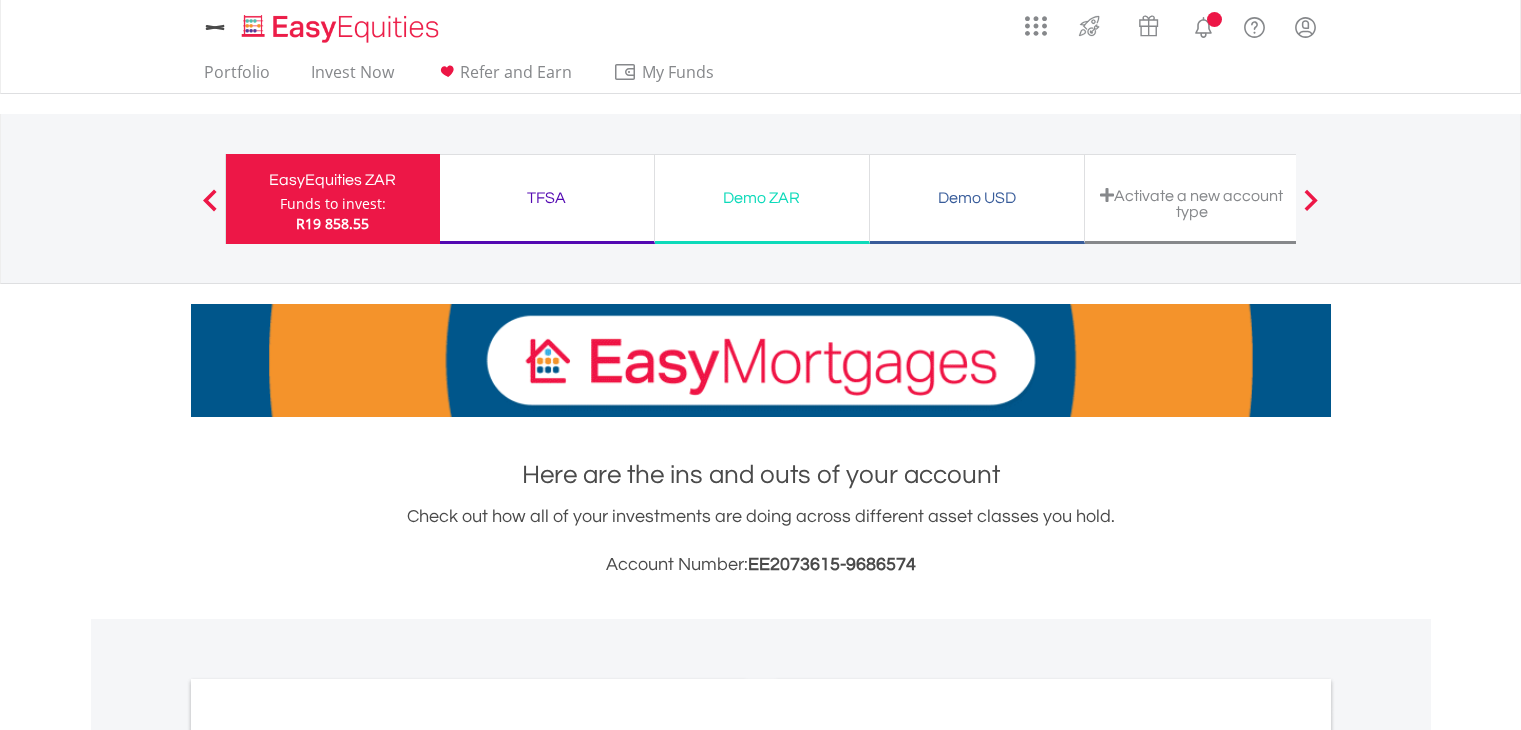 scroll, scrollTop: 0, scrollLeft: 0, axis: both 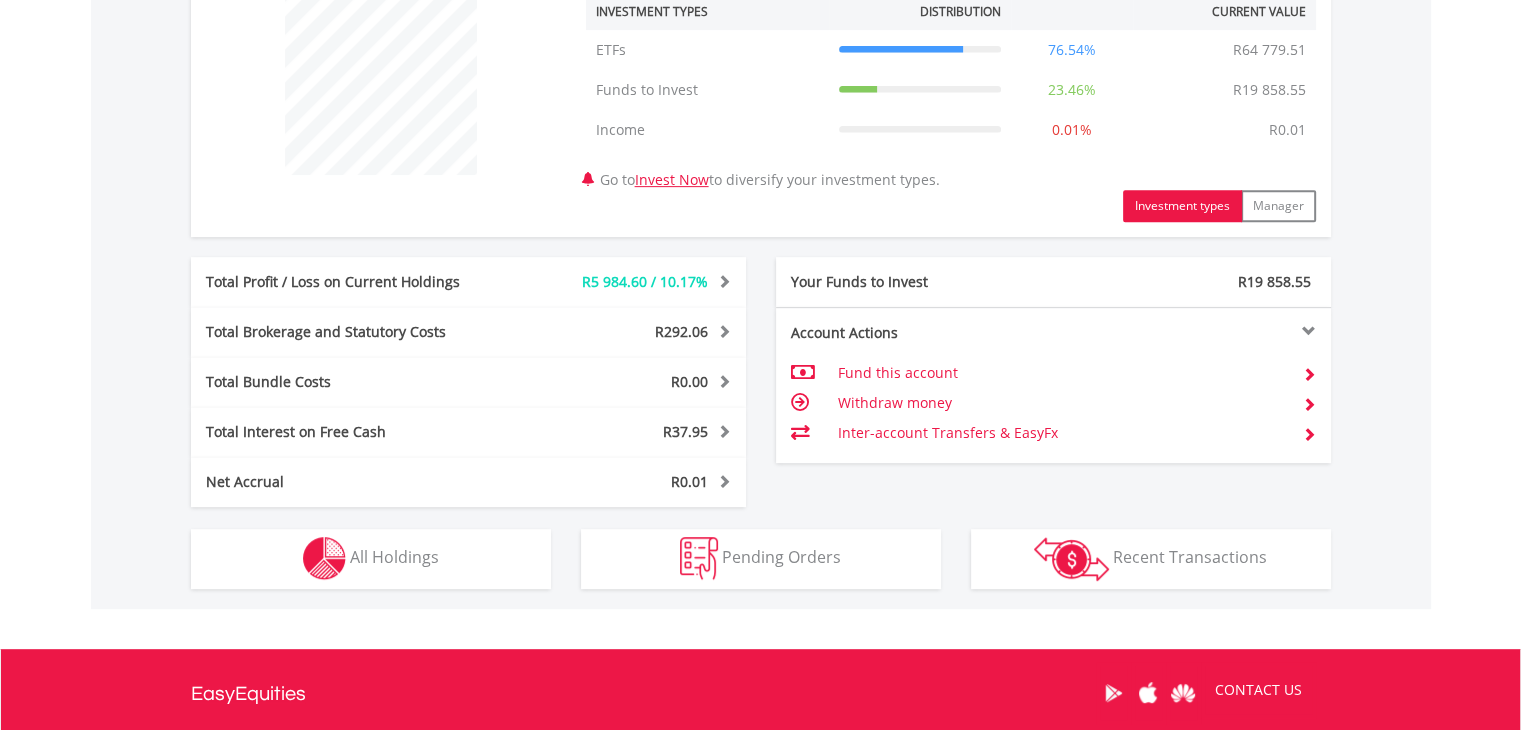 drag, startPoint x: 1526, startPoint y: 170, endPoint x: 1413, endPoint y: 522, distance: 369.6931 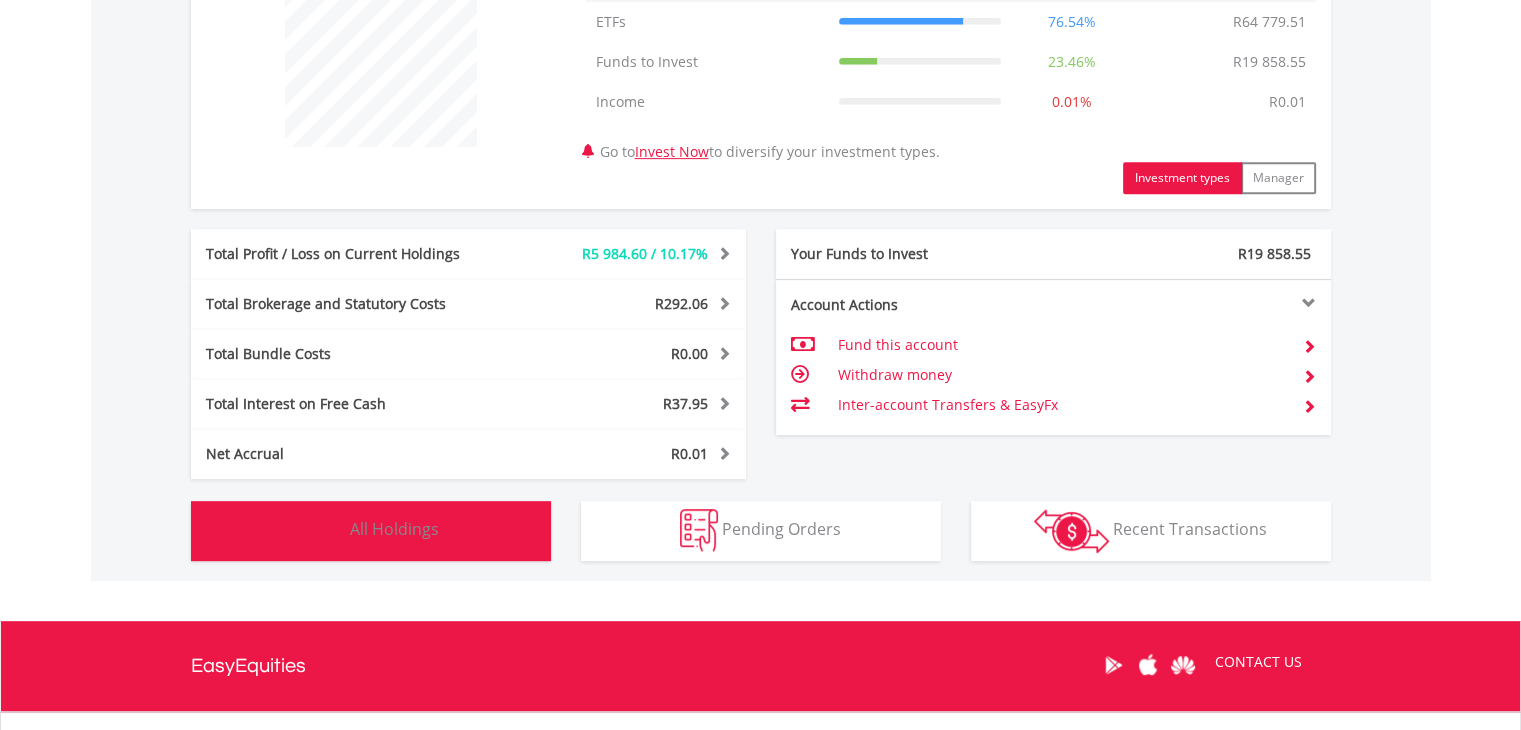 click on "All Holdings" at bounding box center [394, 529] 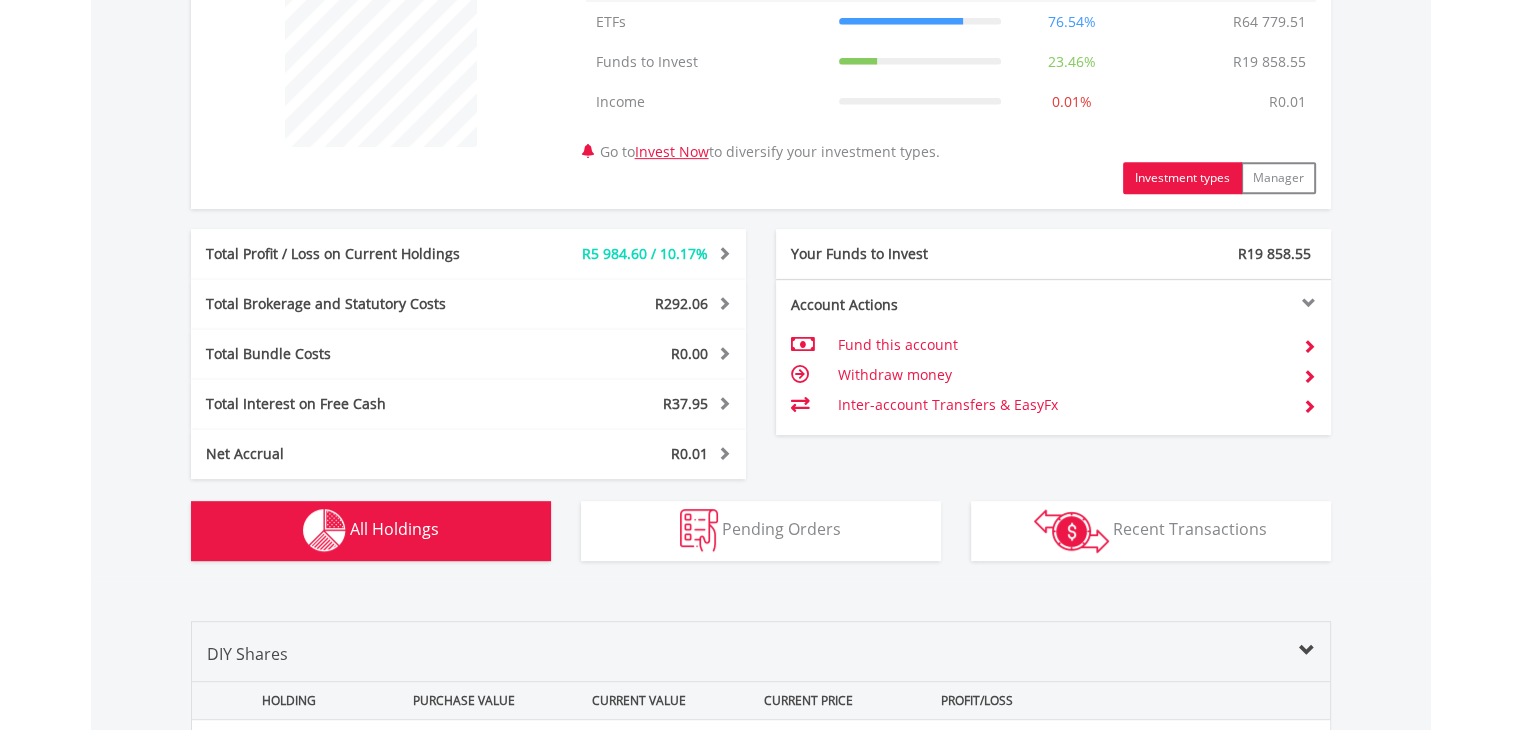 scroll, scrollTop: 1441, scrollLeft: 0, axis: vertical 